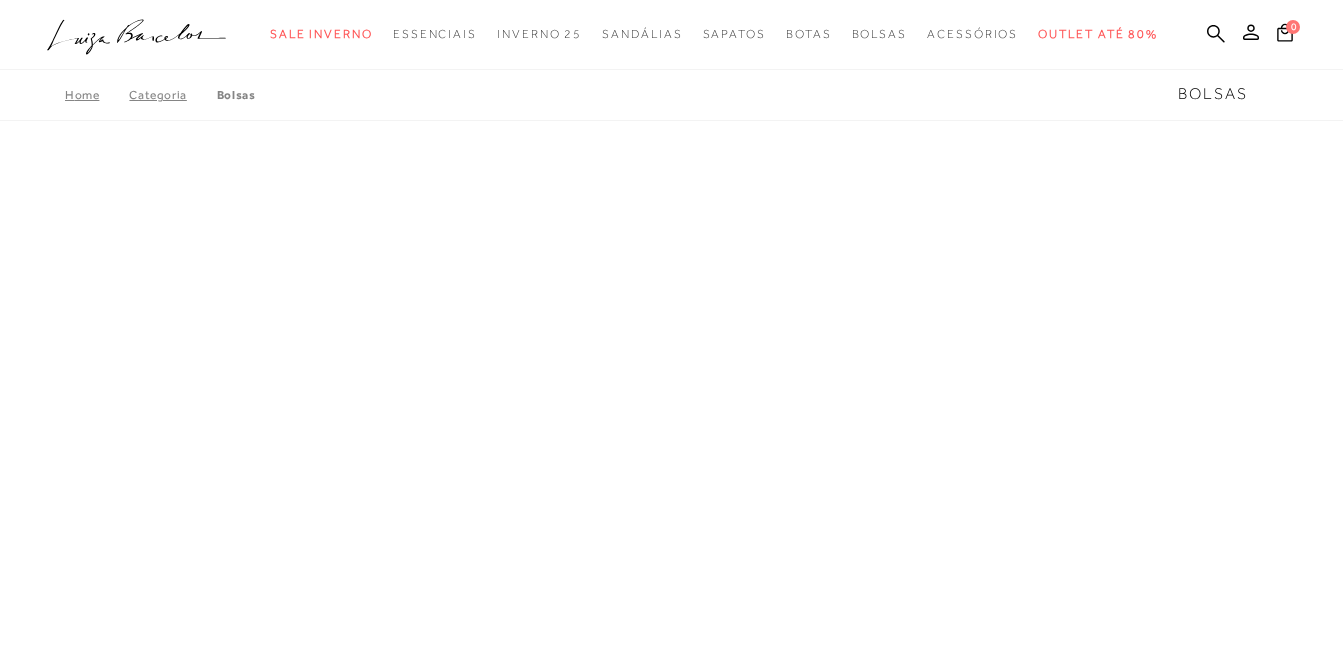 scroll, scrollTop: 0, scrollLeft: 0, axis: both 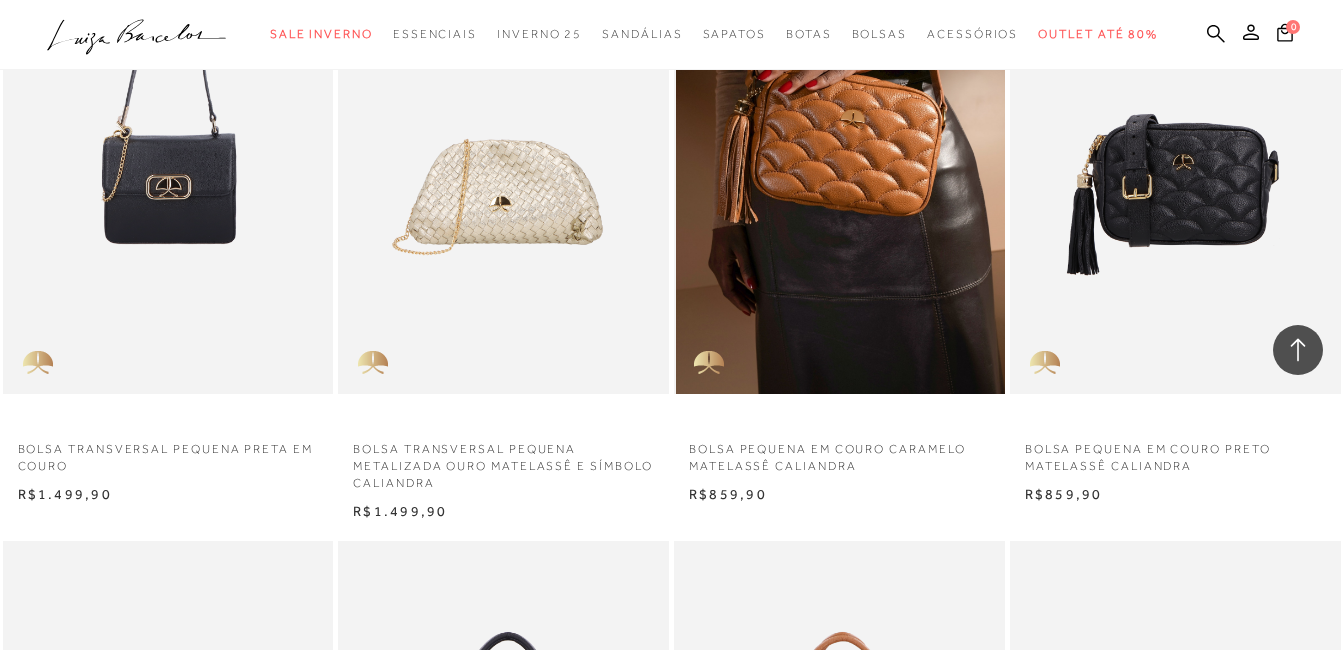 click at bounding box center (840, 146) 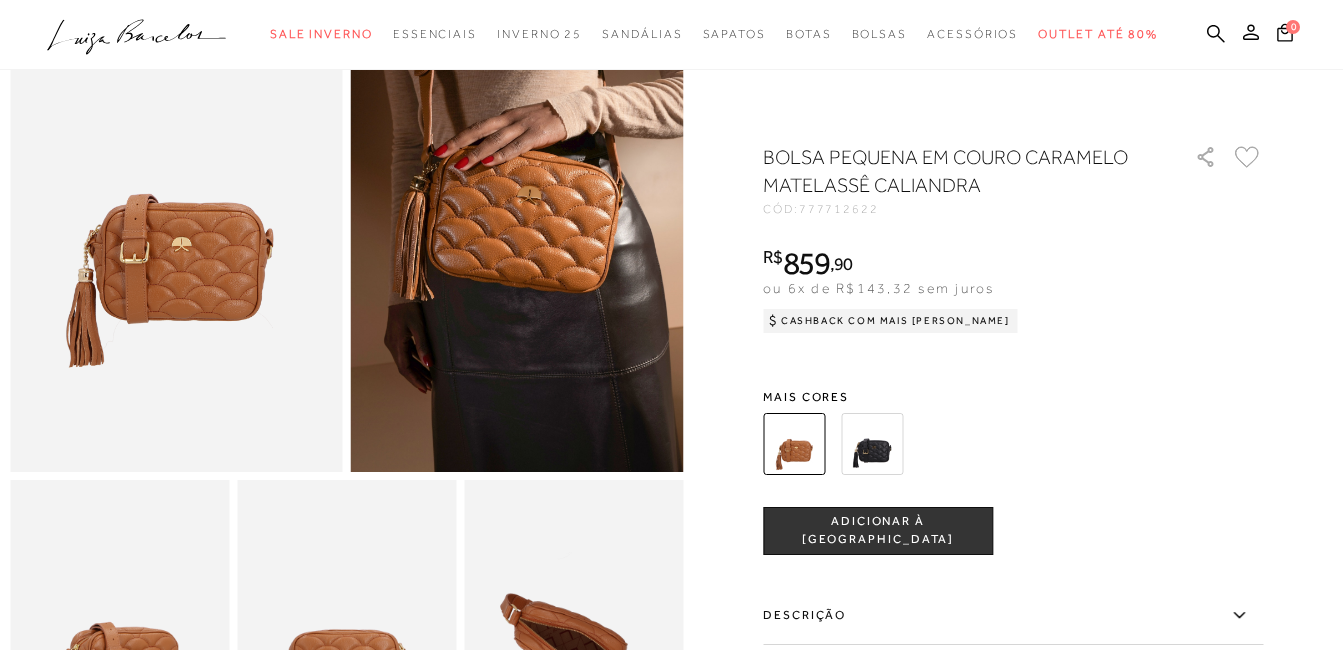 scroll, scrollTop: 0, scrollLeft: 0, axis: both 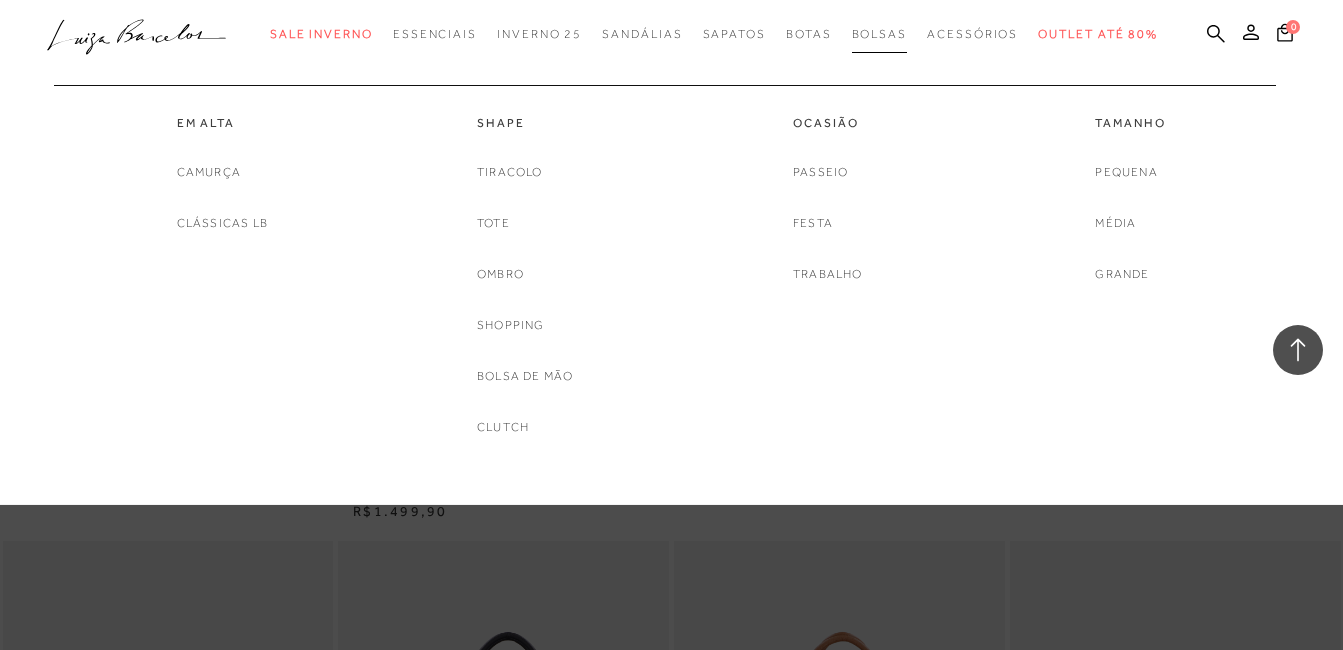 click on "Bolsas" at bounding box center [880, 34] 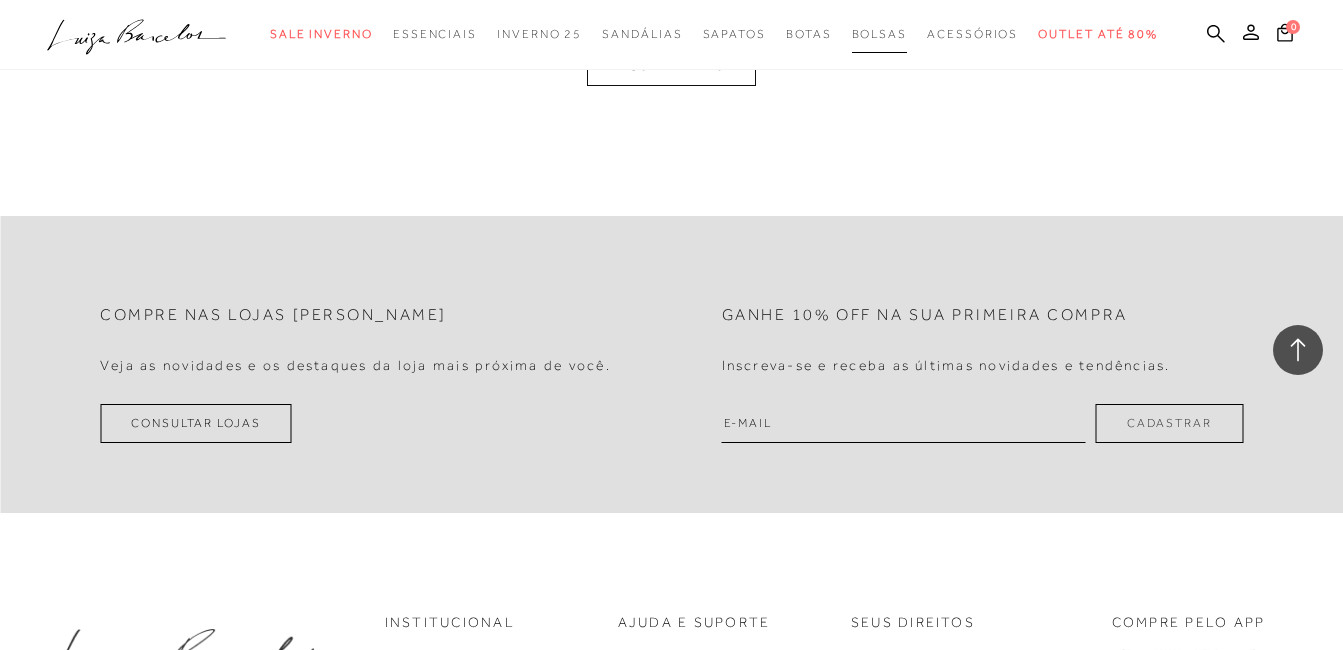 scroll, scrollTop: 7600, scrollLeft: 0, axis: vertical 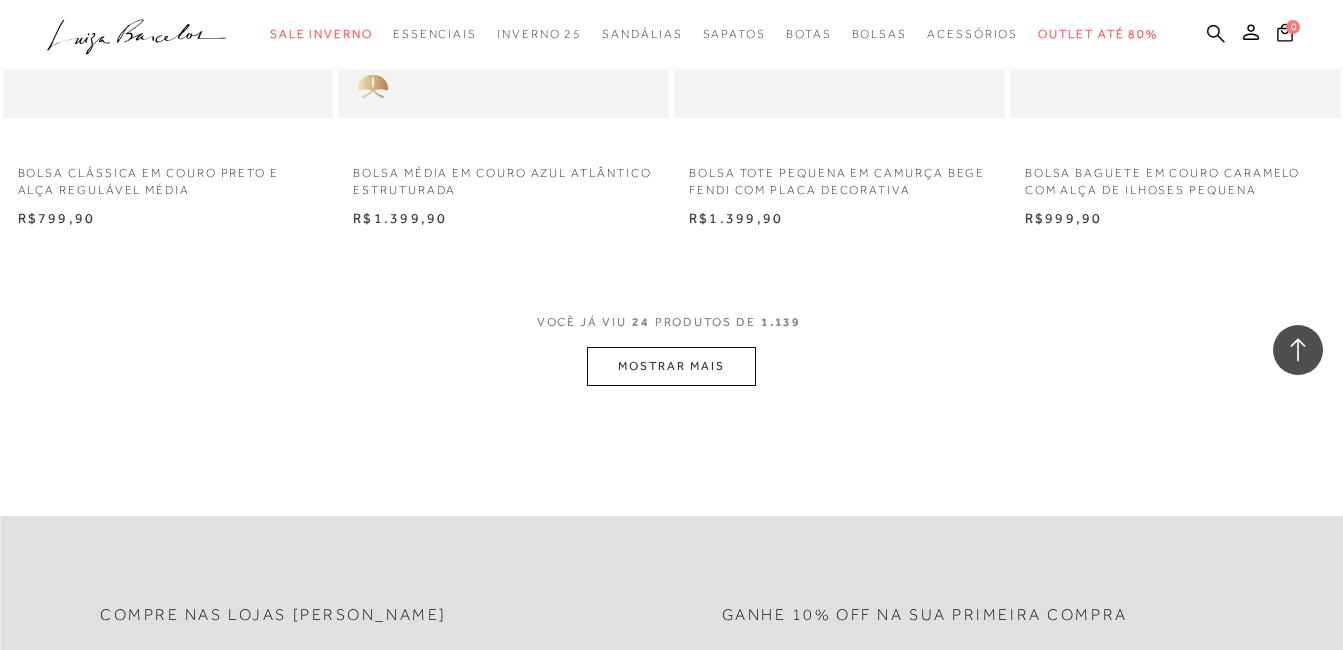 click on "MOSTRAR MAIS" at bounding box center [671, 366] 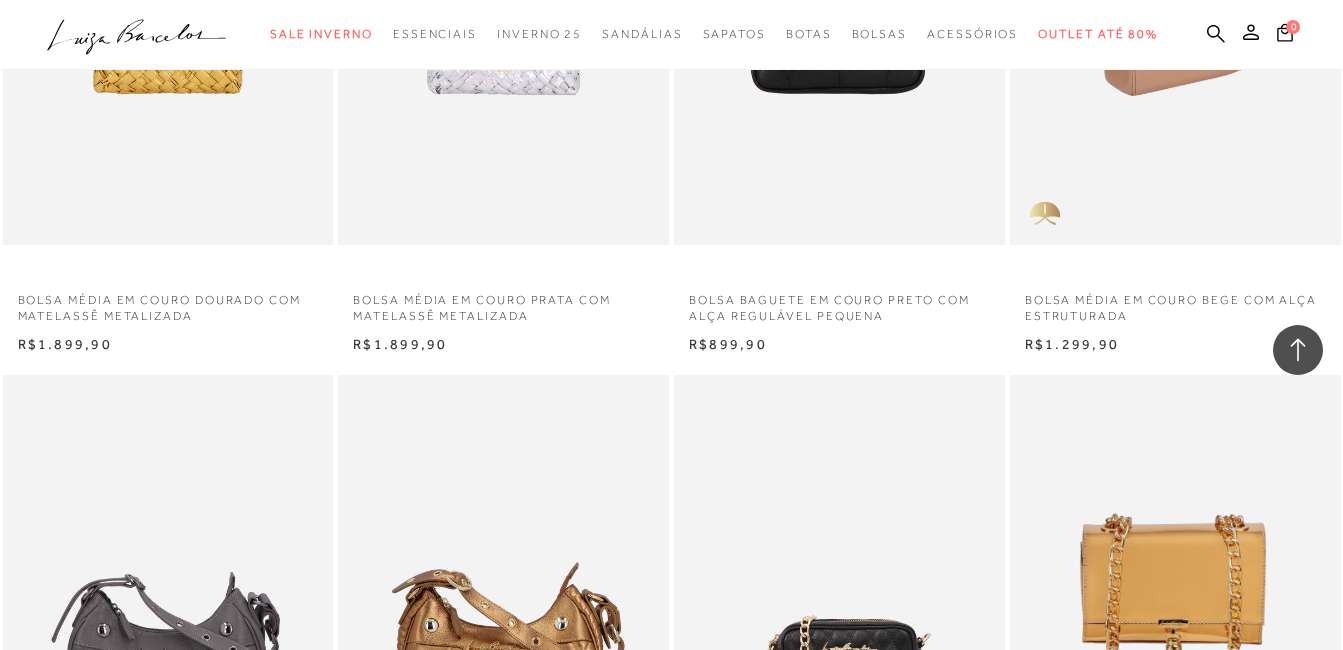 scroll, scrollTop: 8300, scrollLeft: 0, axis: vertical 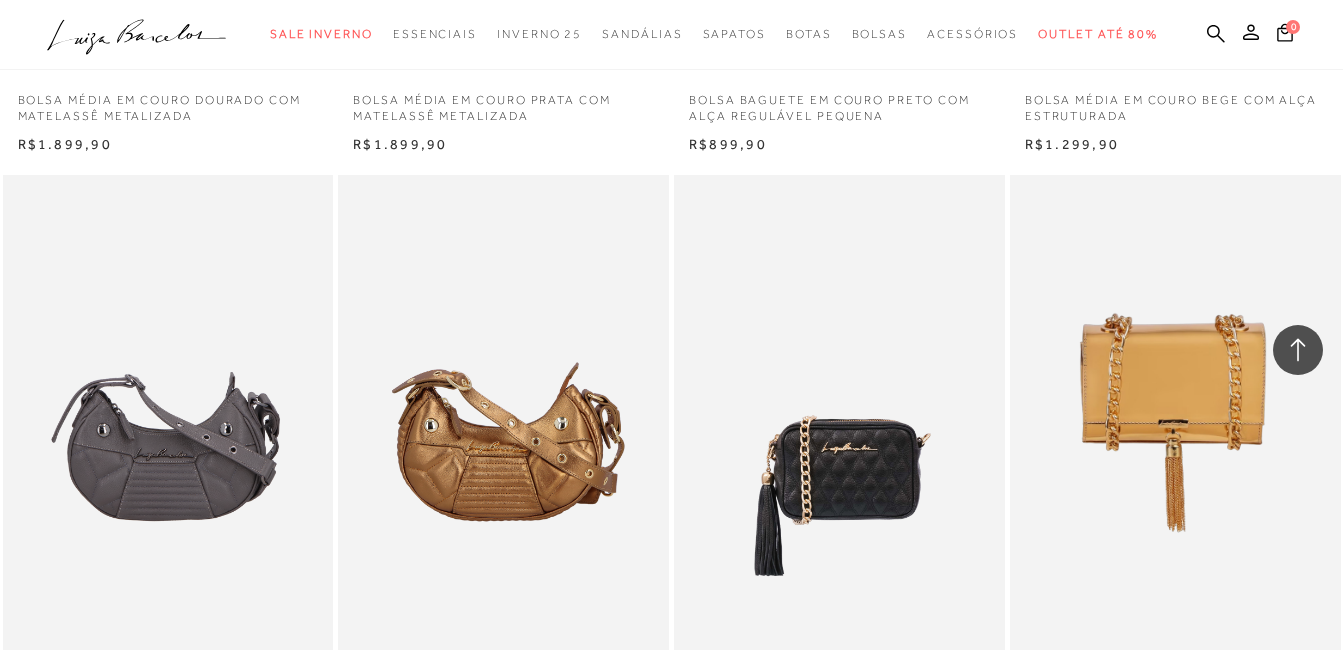 click on "R$799,90" at bounding box center (839, 771) 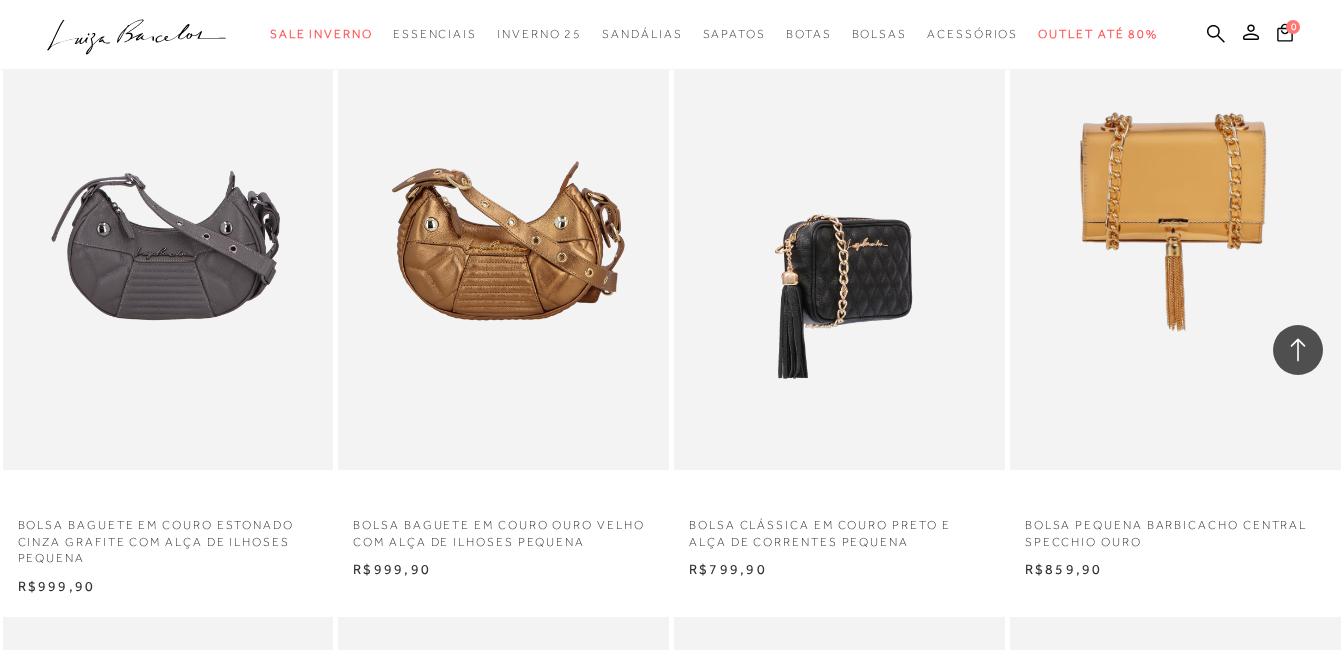 scroll, scrollTop: 8500, scrollLeft: 0, axis: vertical 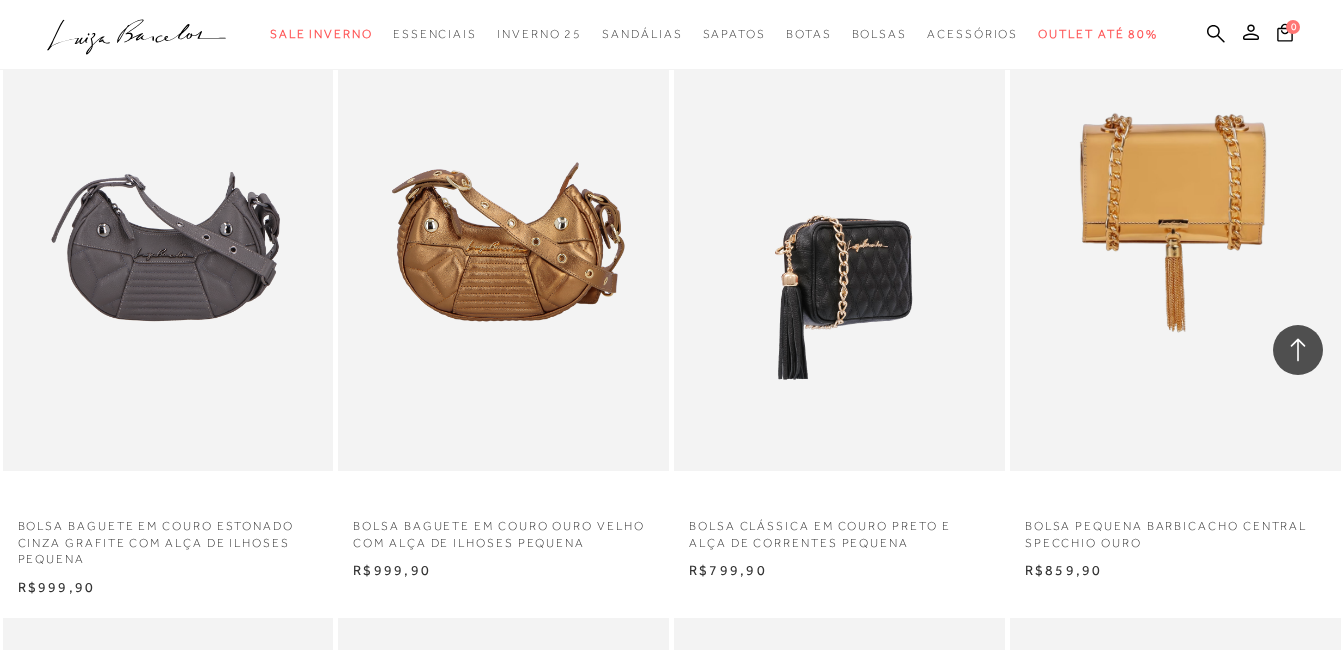 click at bounding box center (840, 223) 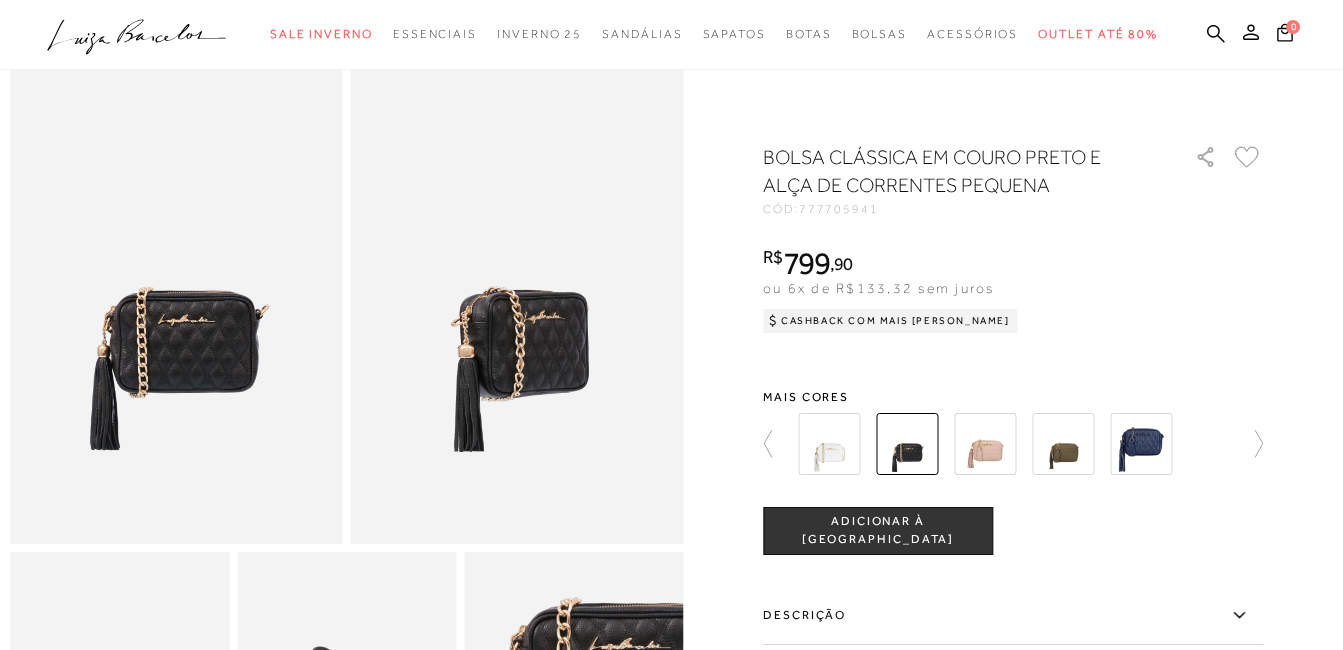 scroll, scrollTop: 0, scrollLeft: 0, axis: both 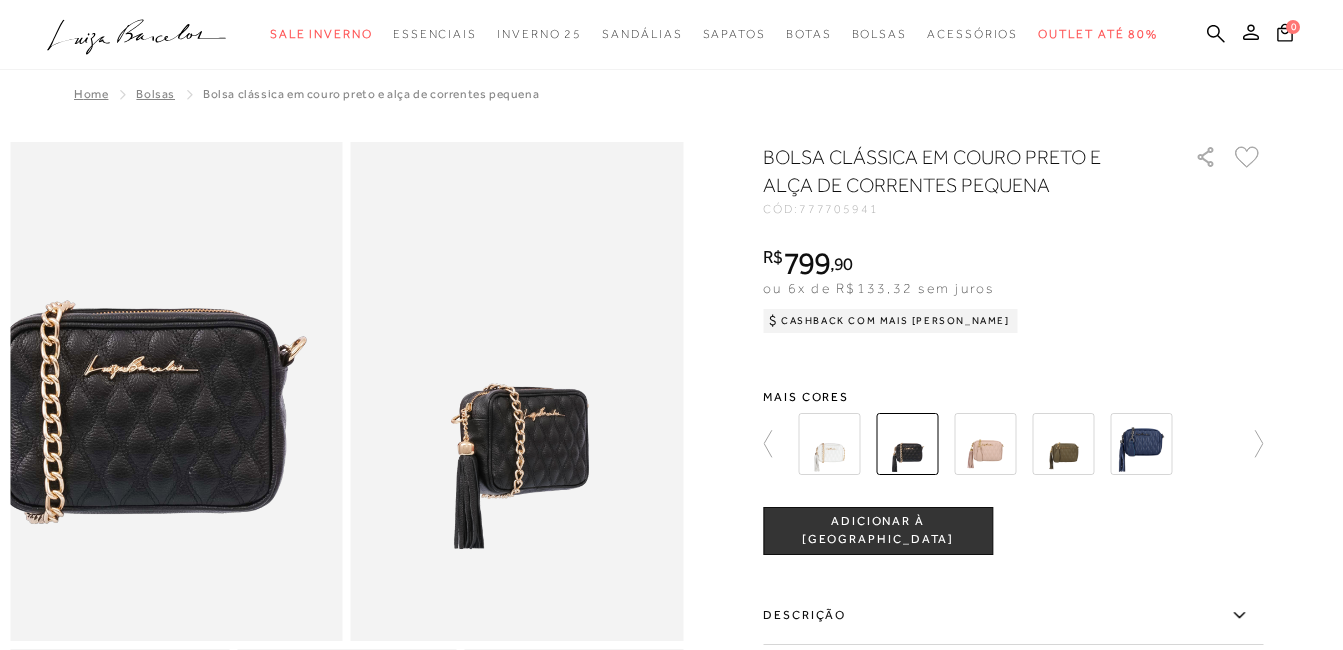 click at bounding box center [120, 316] 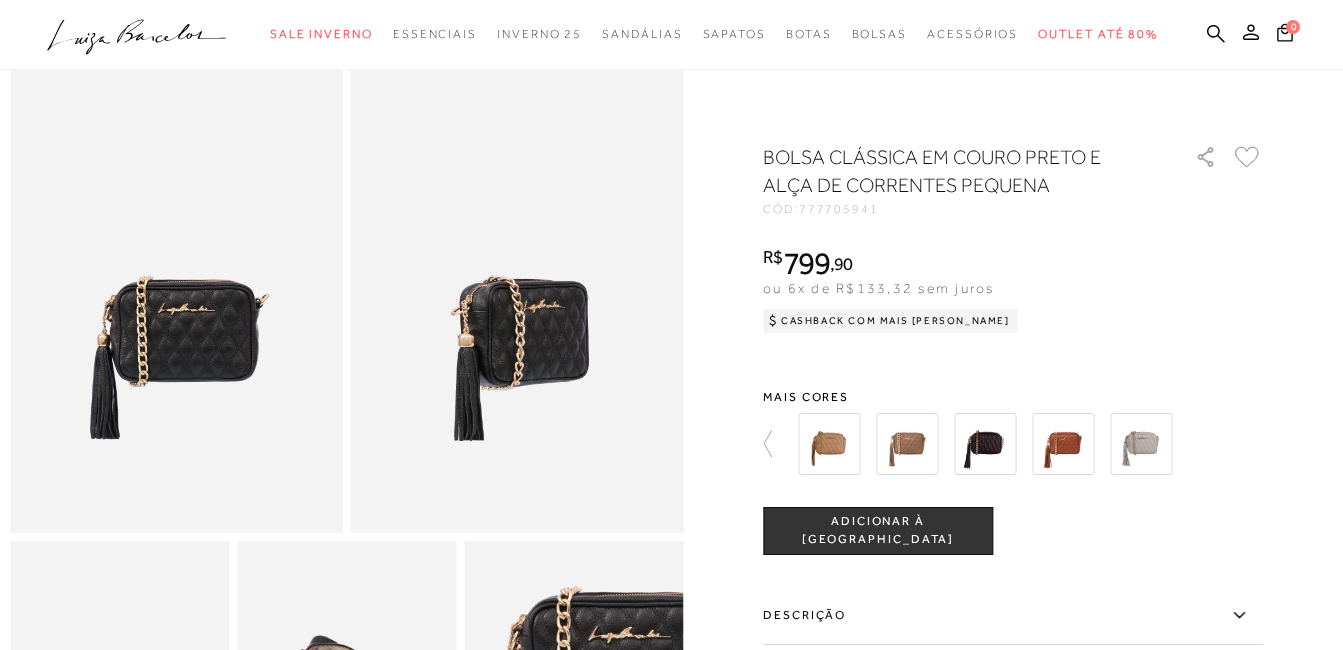 scroll, scrollTop: 0, scrollLeft: 0, axis: both 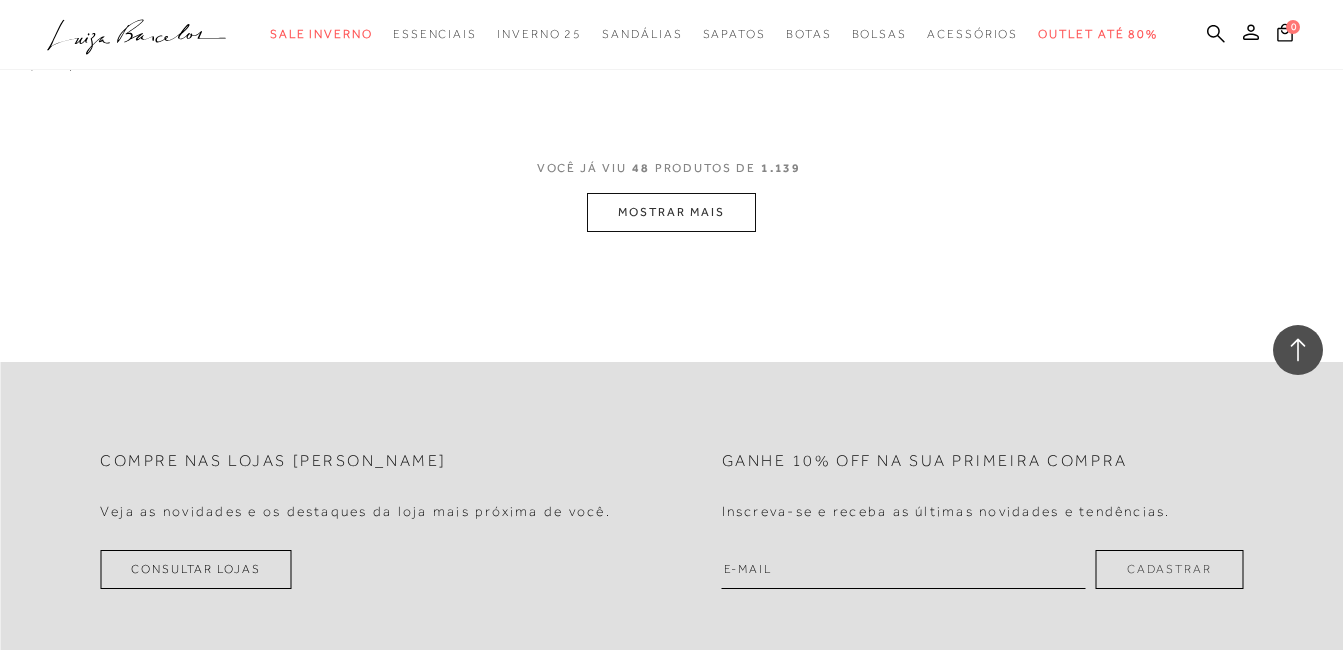 click on "MOSTRAR MAIS" at bounding box center (671, 212) 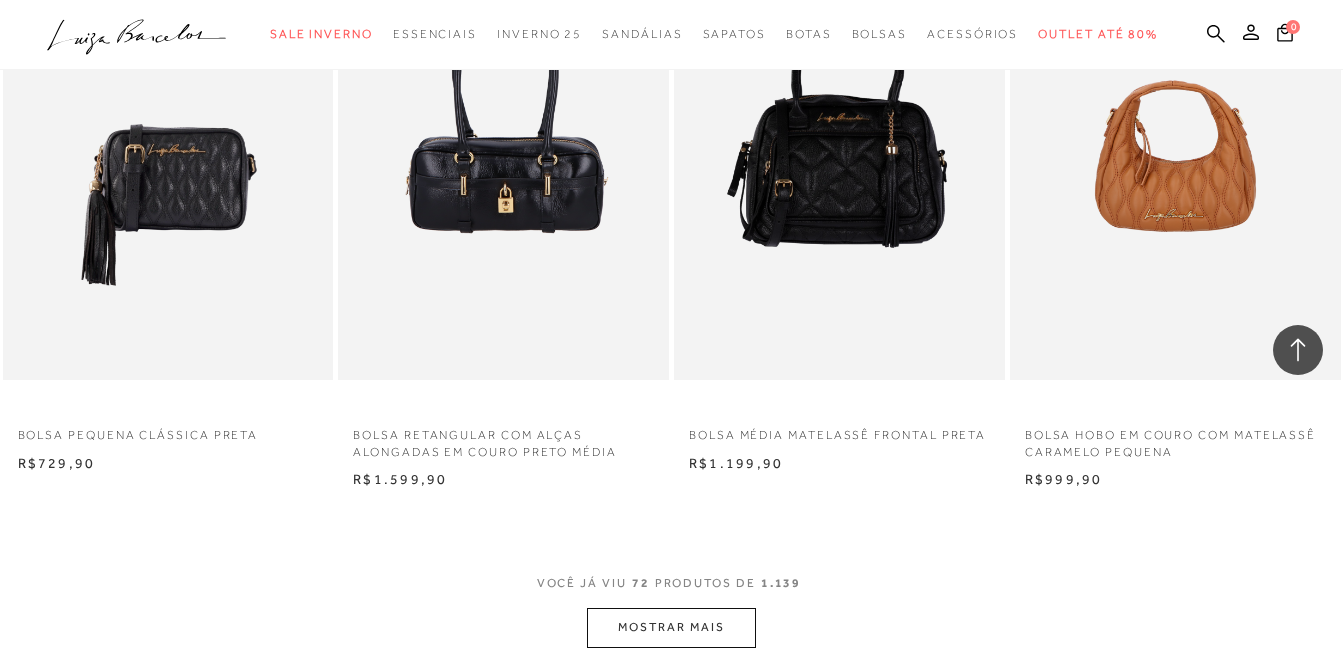 scroll, scrollTop: 15200, scrollLeft: 0, axis: vertical 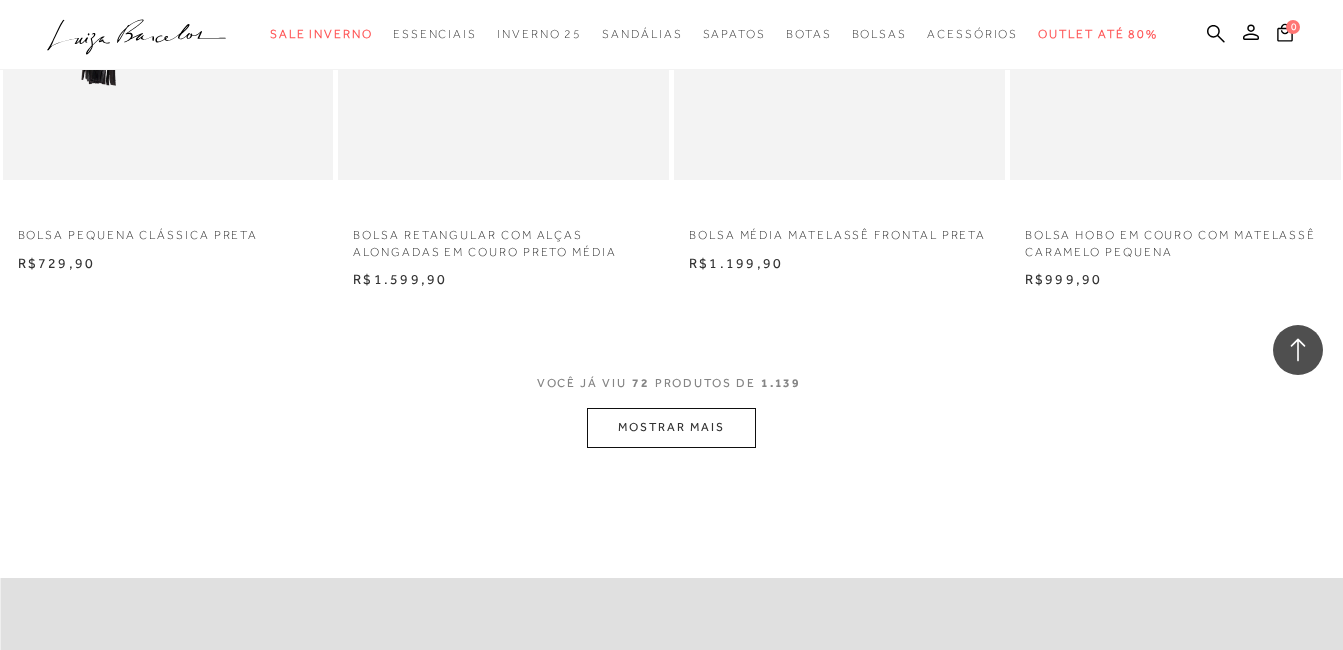 click on "MOSTRAR MAIS" at bounding box center [671, 427] 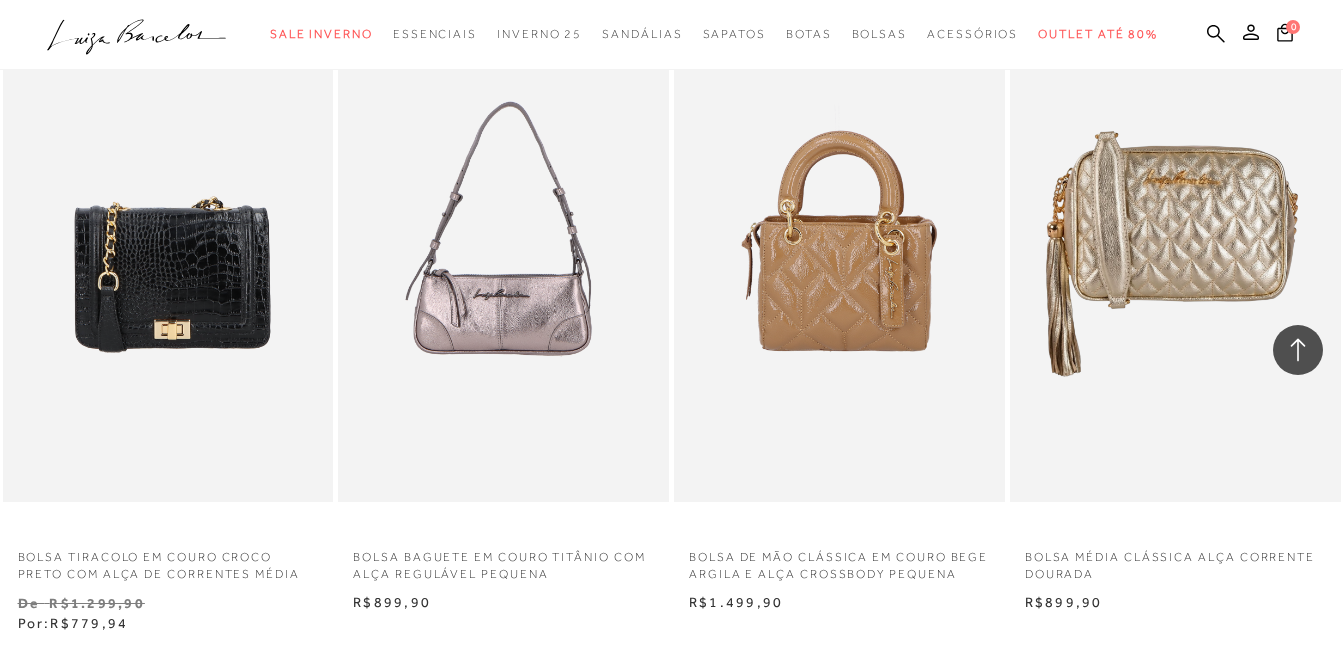 scroll, scrollTop: 16100, scrollLeft: 0, axis: vertical 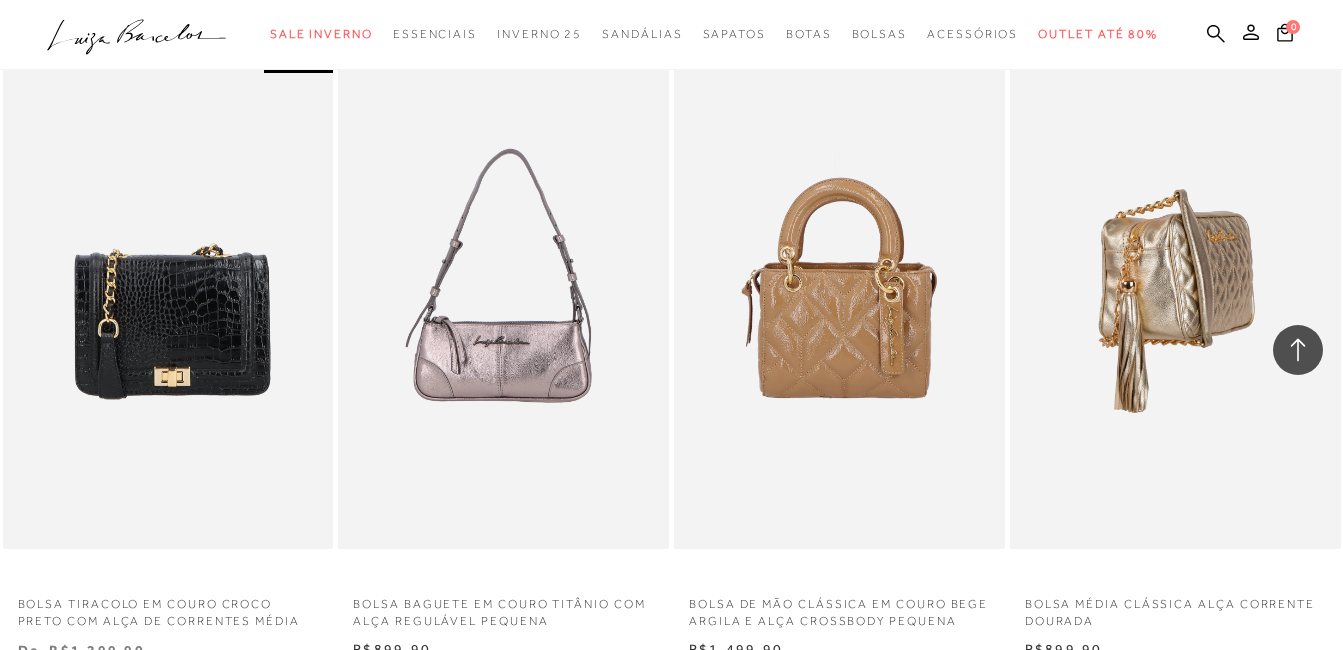 click at bounding box center (1176, 301) 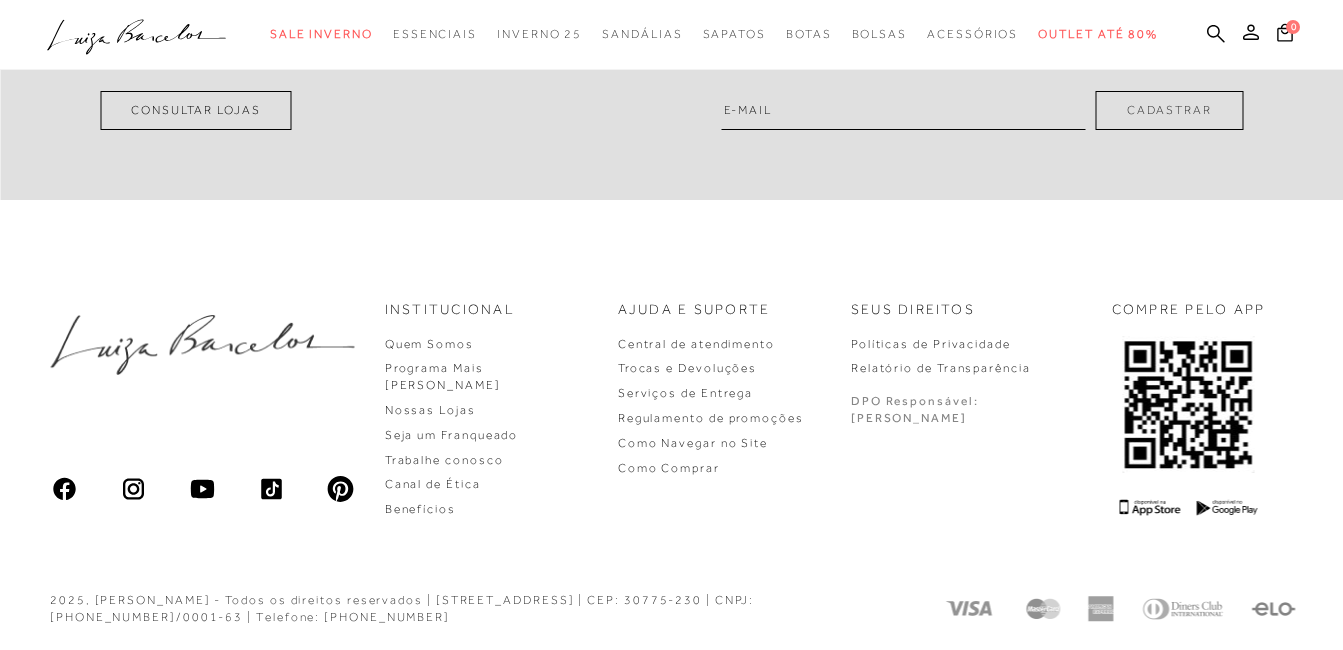 scroll, scrollTop: 0, scrollLeft: 0, axis: both 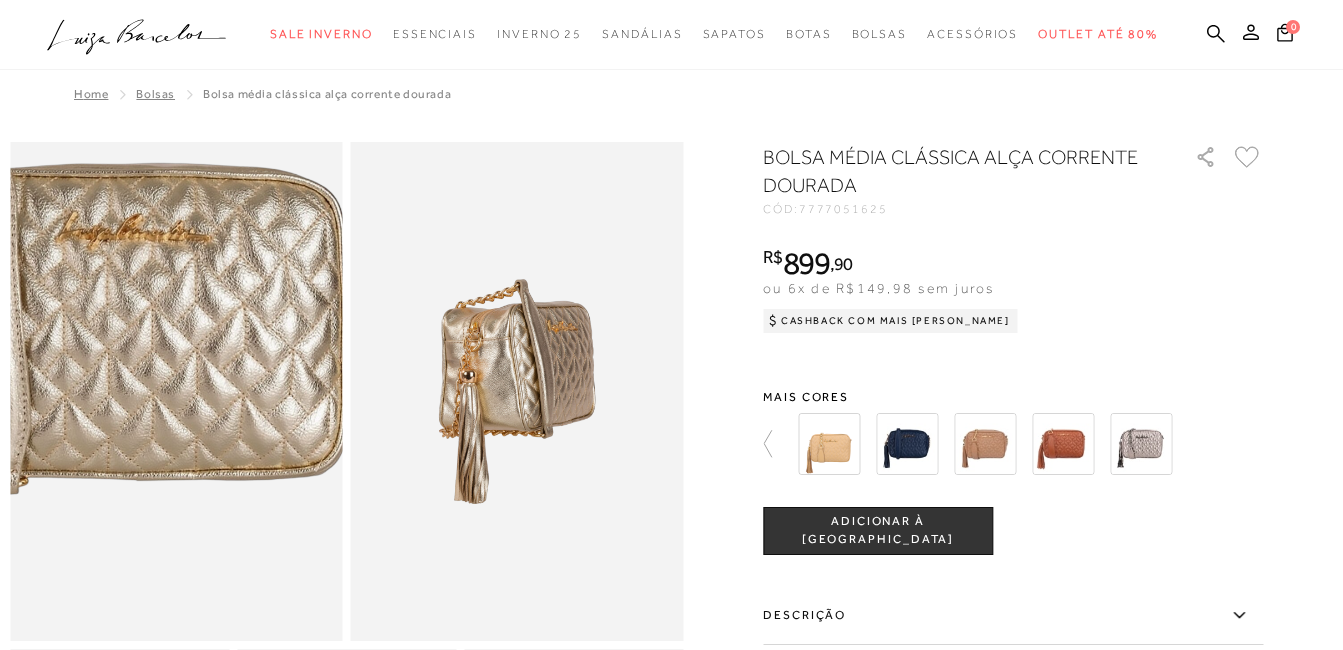click at bounding box center (120, 384) 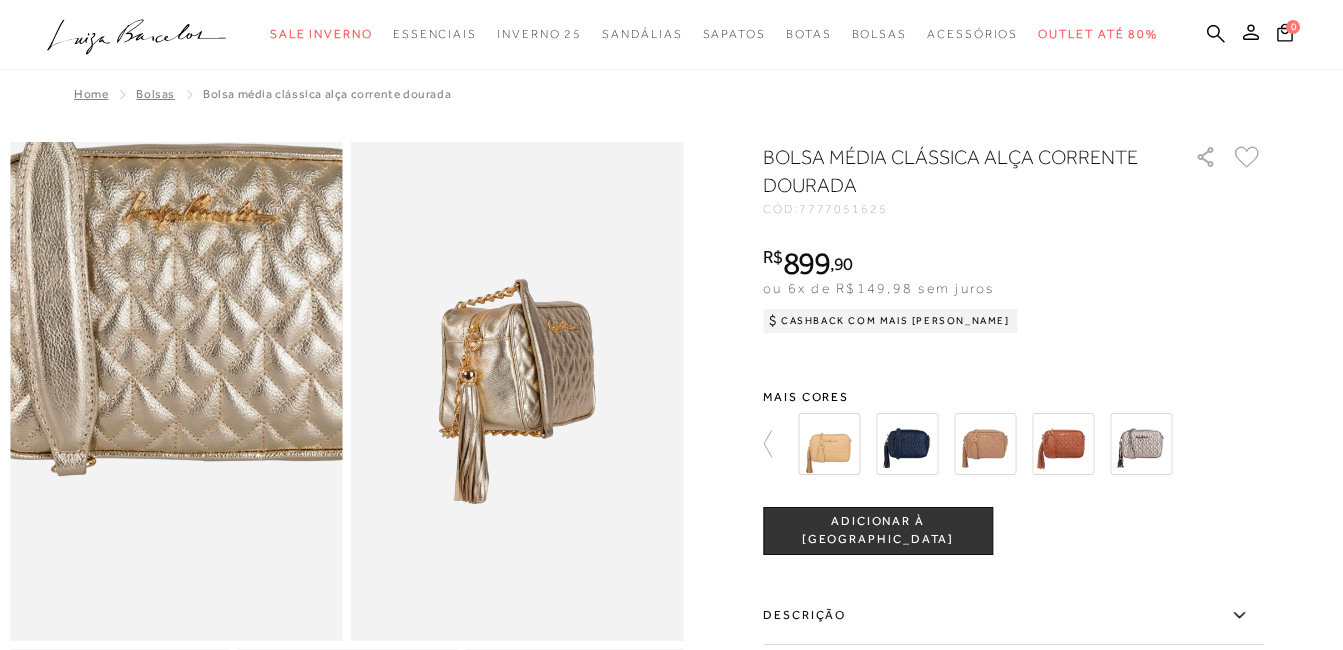 click at bounding box center (187, 364) 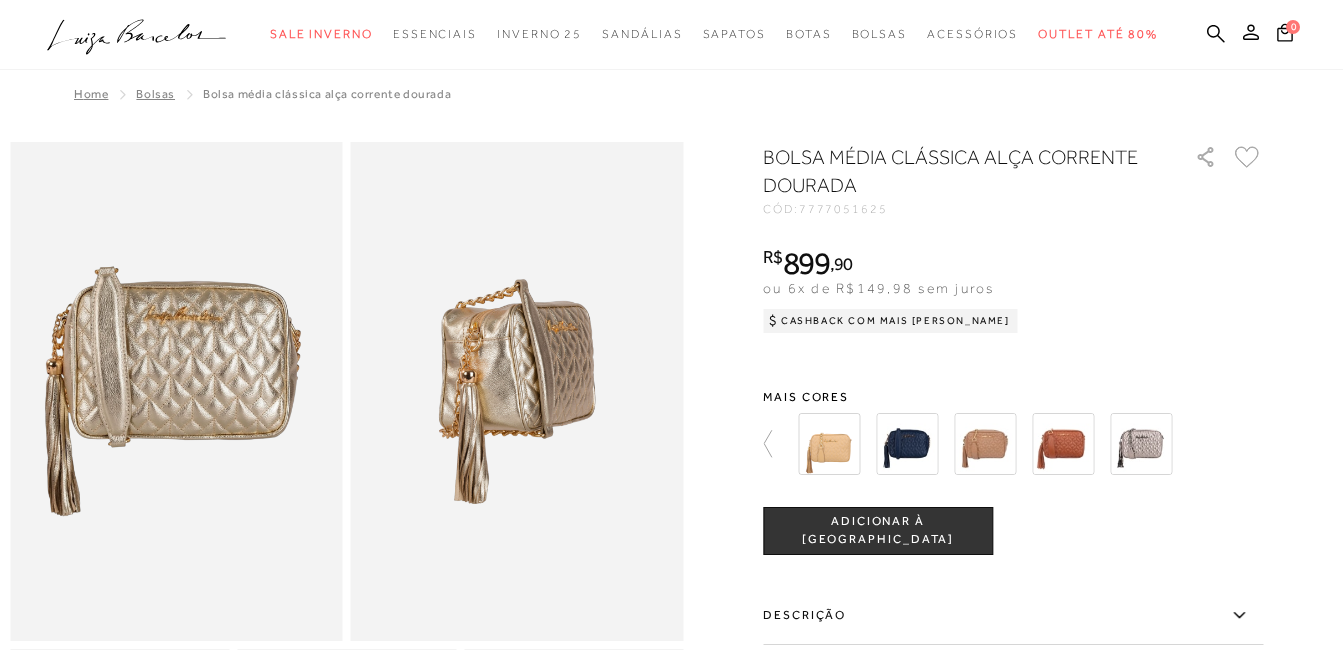 click at bounding box center (907, 444) 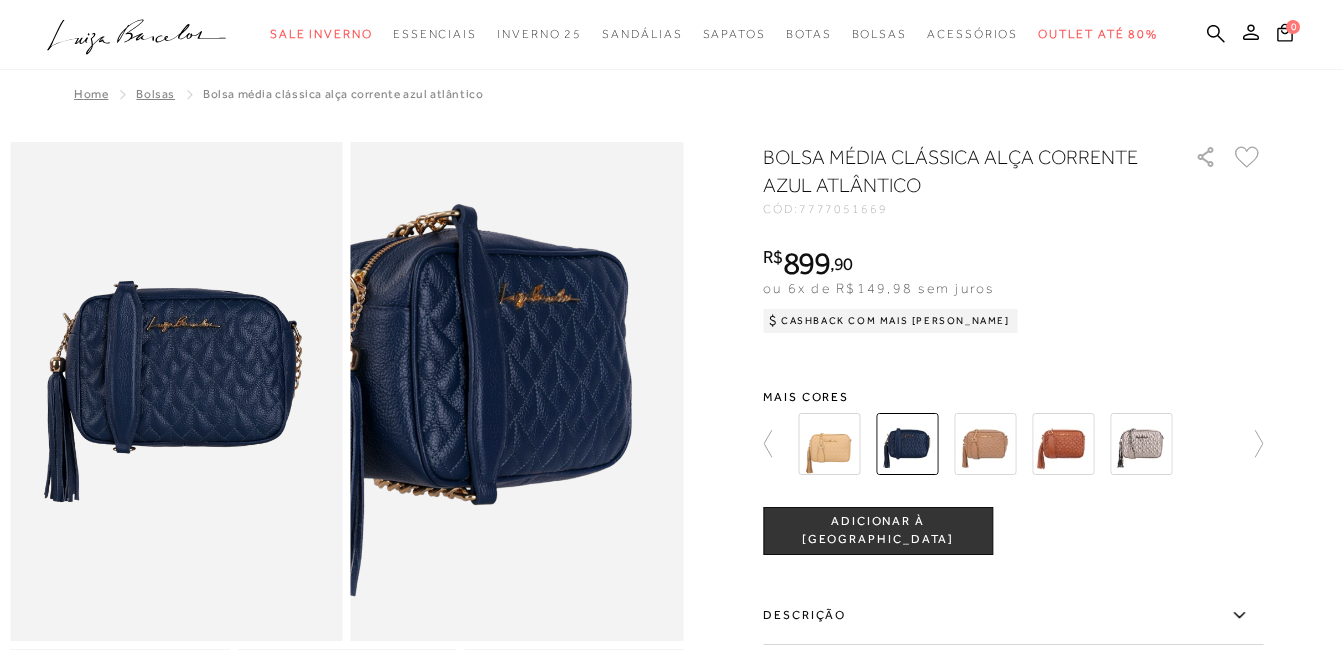 click at bounding box center (448, 401) 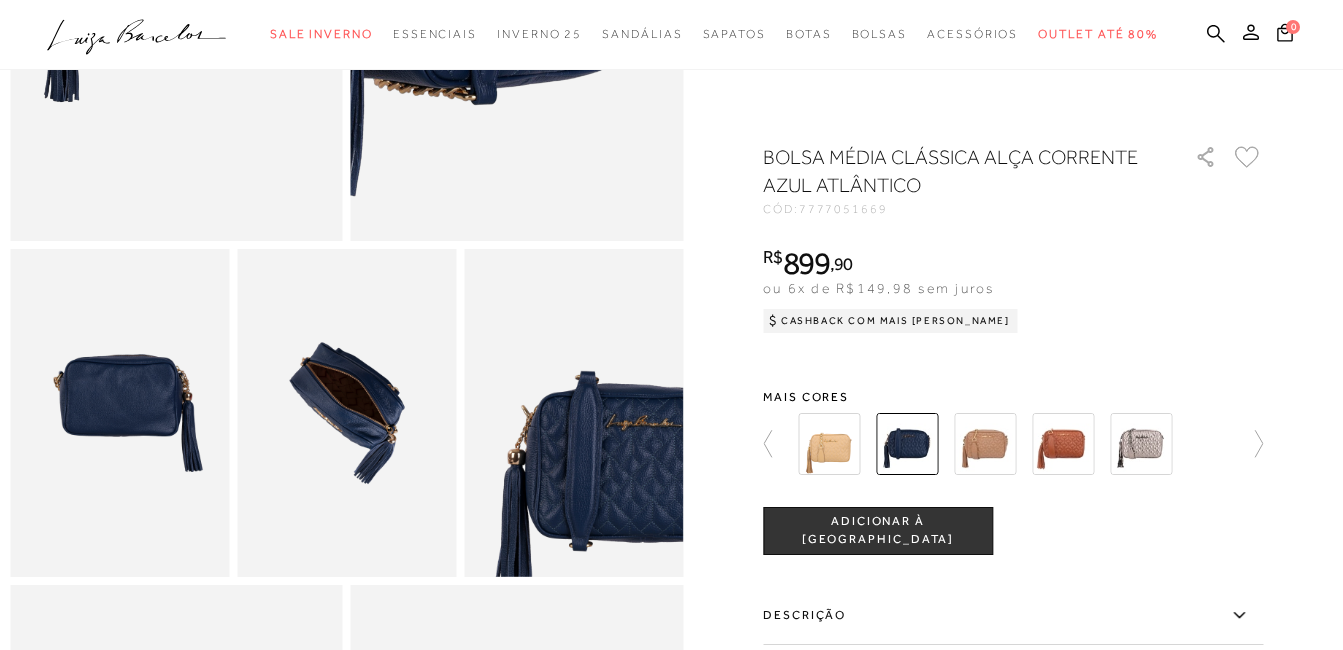 scroll, scrollTop: 600, scrollLeft: 0, axis: vertical 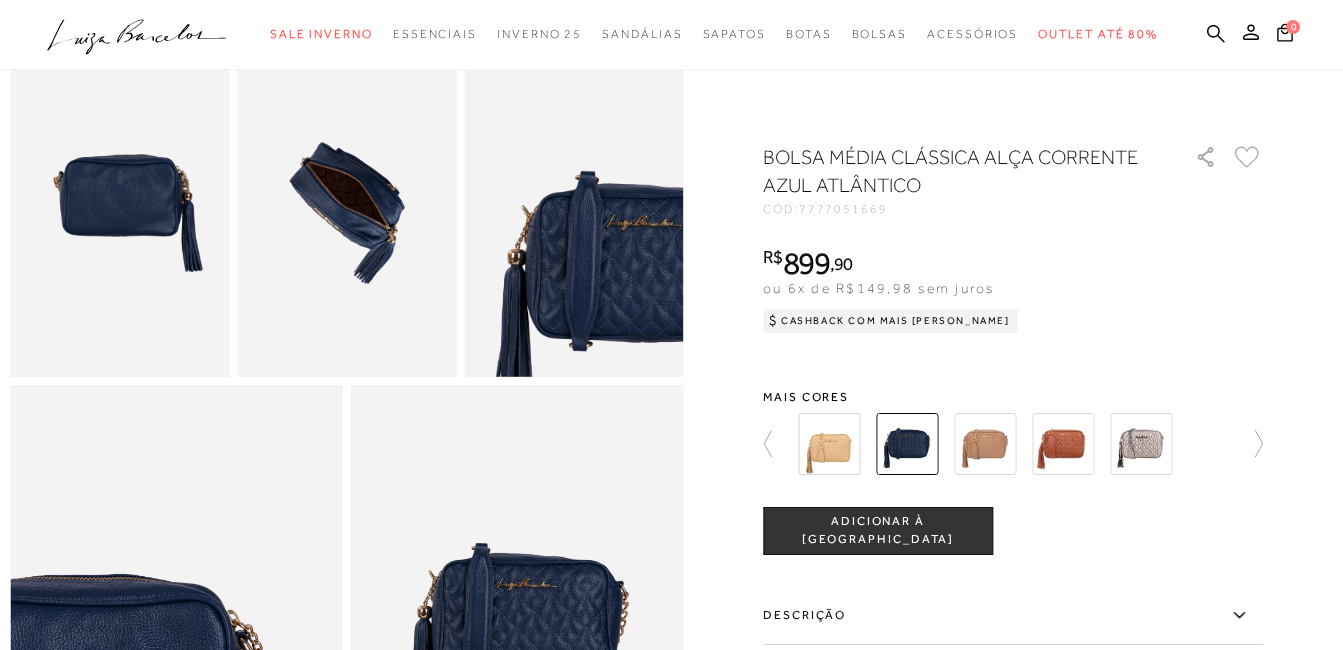 click at bounding box center [573, 213] 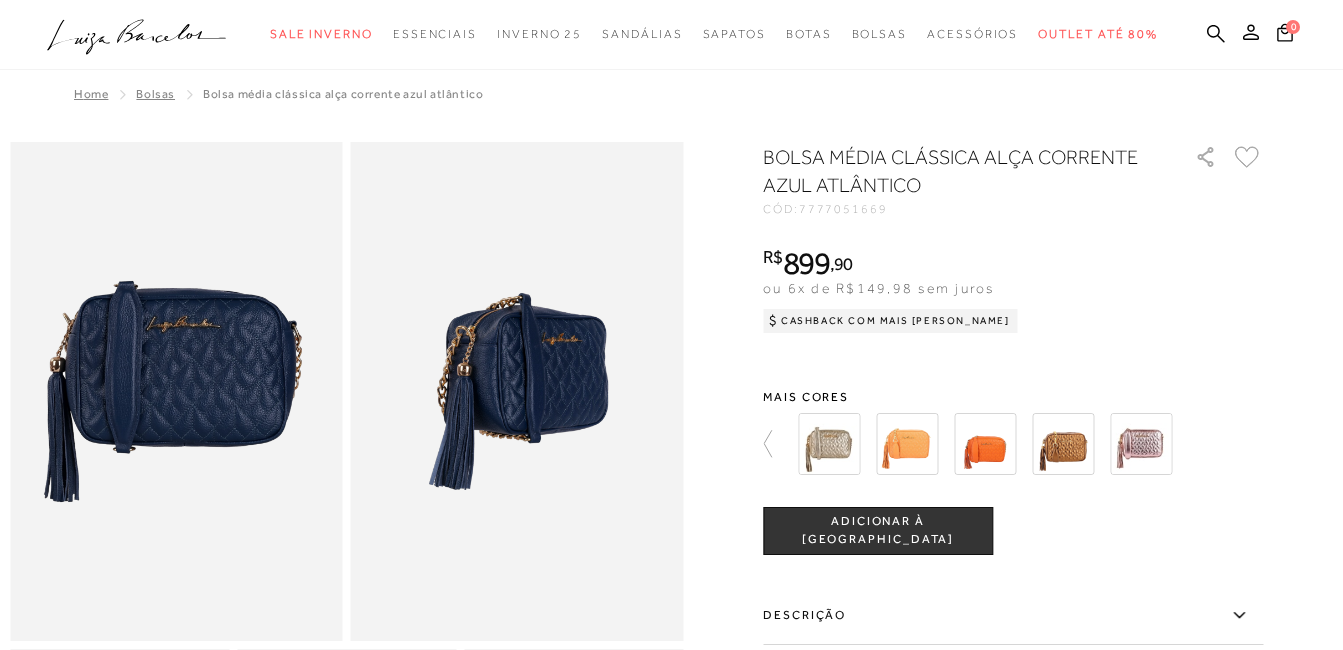 click at bounding box center [985, 444] 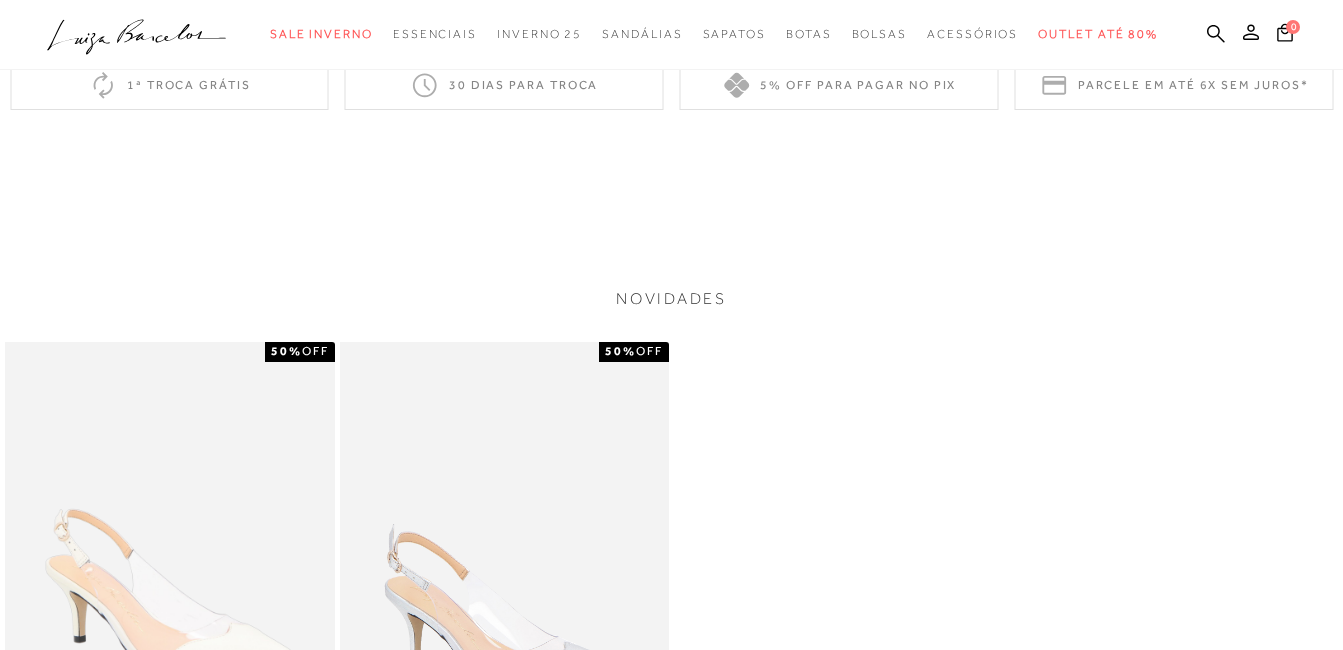 scroll, scrollTop: 1503, scrollLeft: 0, axis: vertical 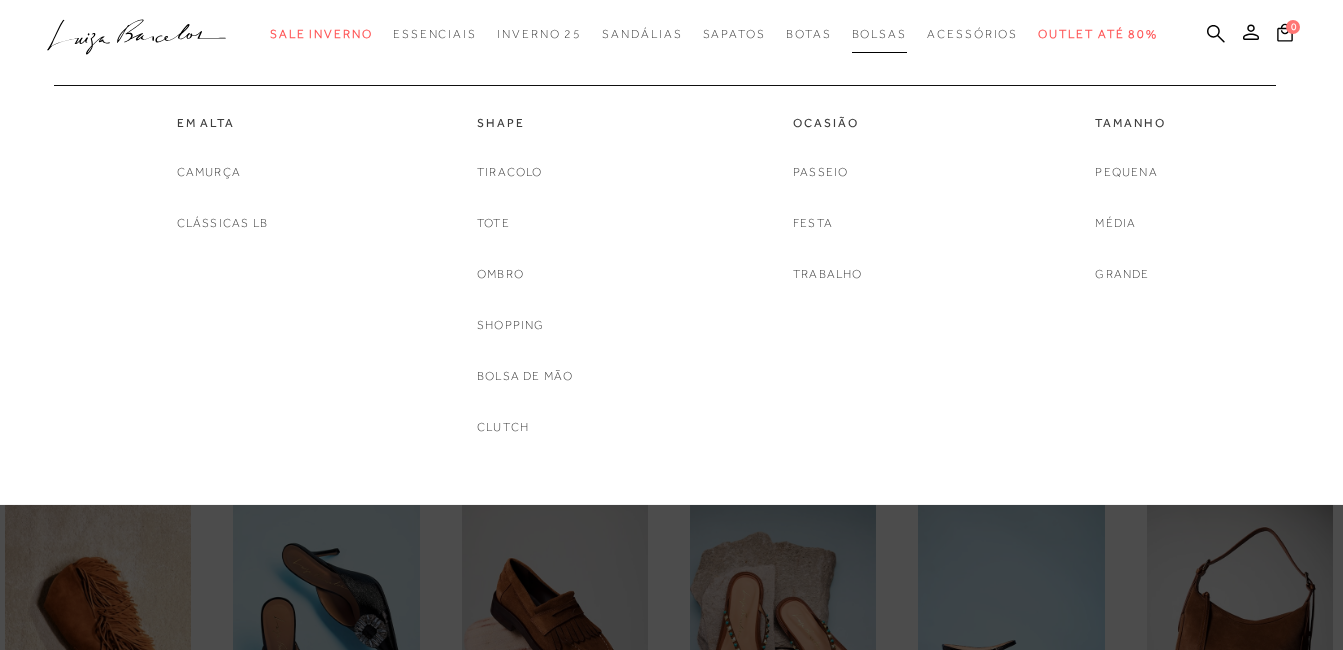 click on "Bolsas" at bounding box center (880, 34) 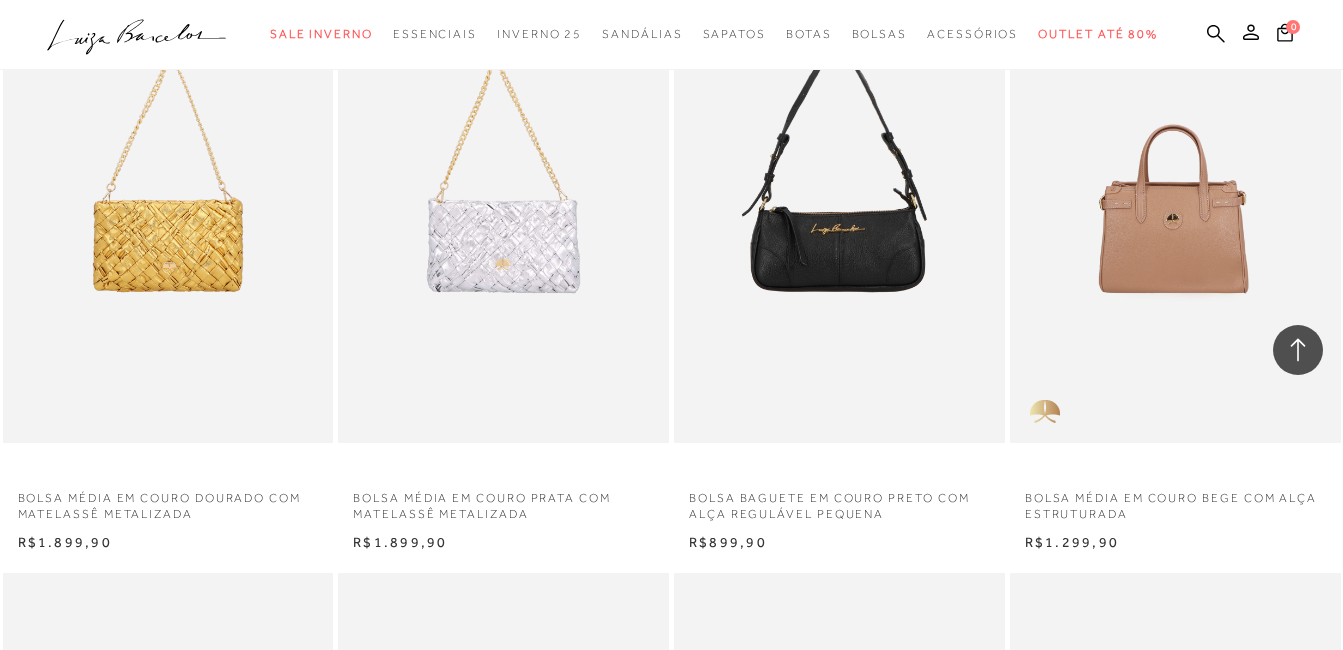 scroll, scrollTop: 7900, scrollLeft: 0, axis: vertical 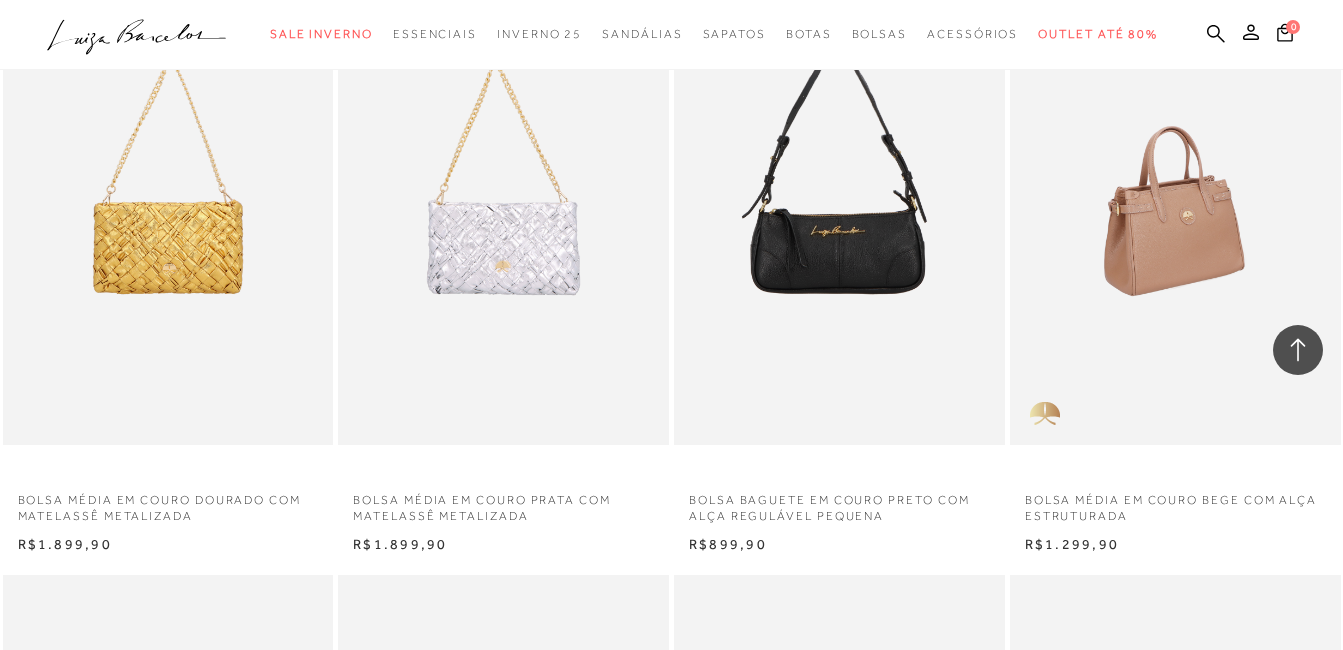 click at bounding box center (1176, 196) 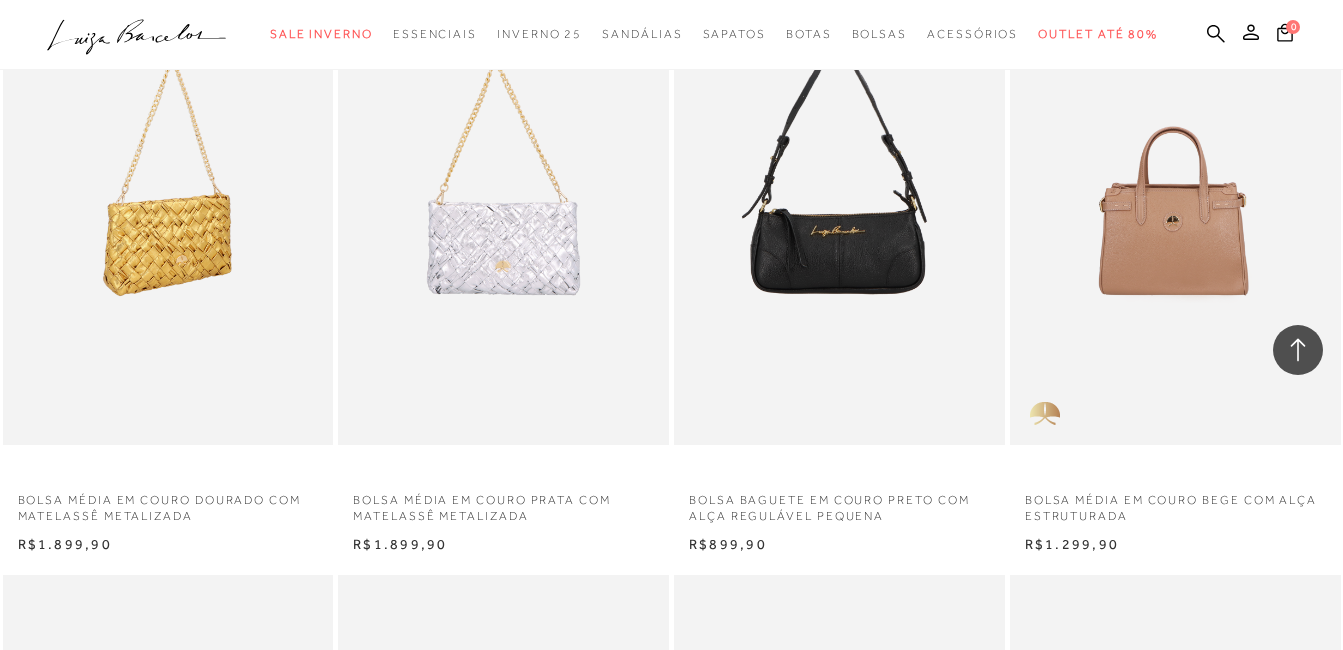 scroll, scrollTop: 0, scrollLeft: 0, axis: both 